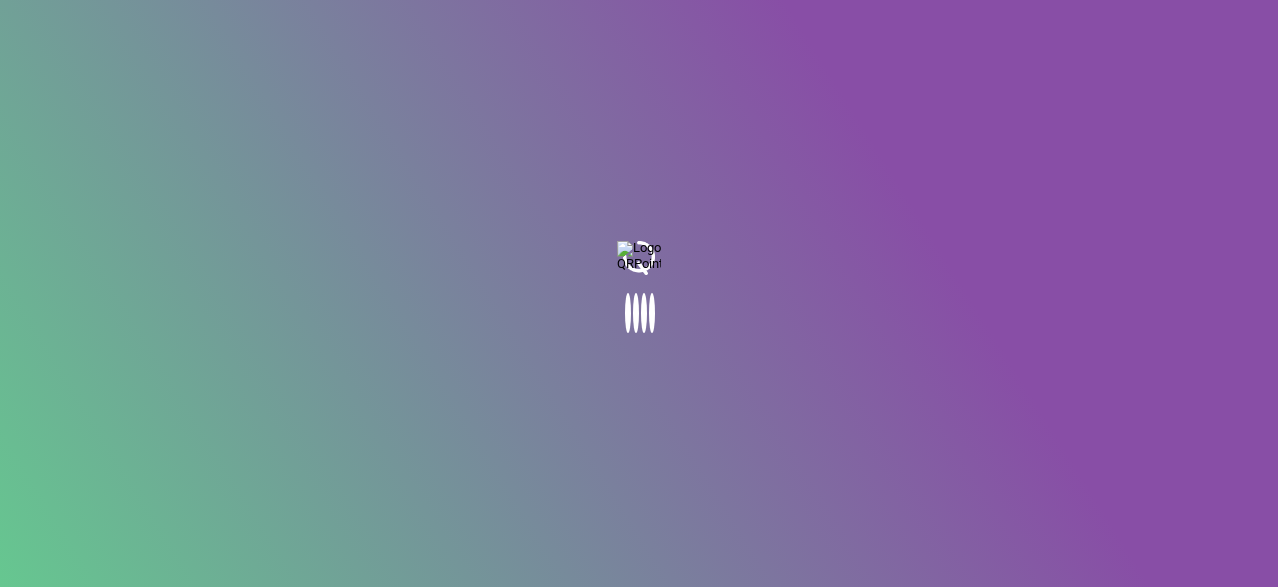 scroll, scrollTop: 0, scrollLeft: 0, axis: both 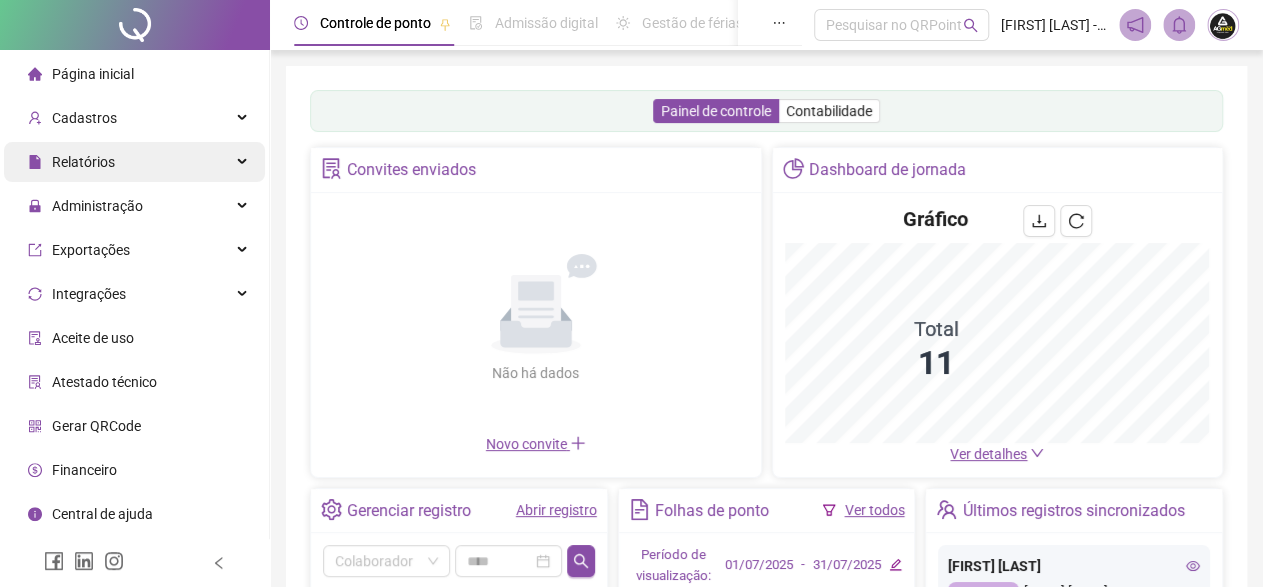 click on "Relatórios" at bounding box center (83, 162) 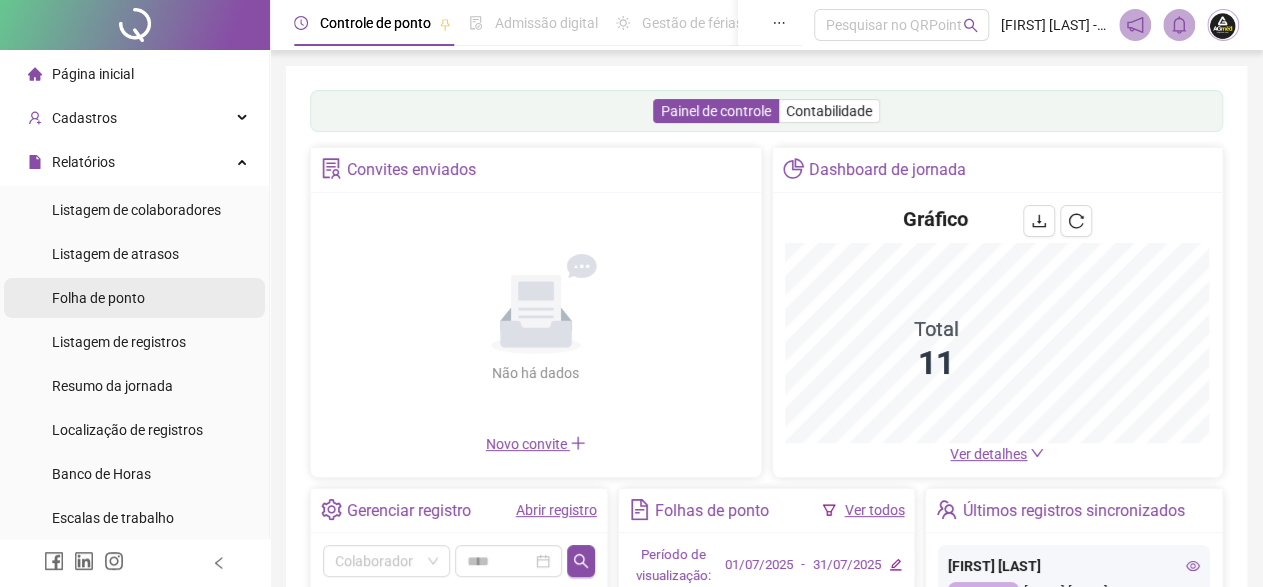 click on "Folha de ponto" at bounding box center (98, 298) 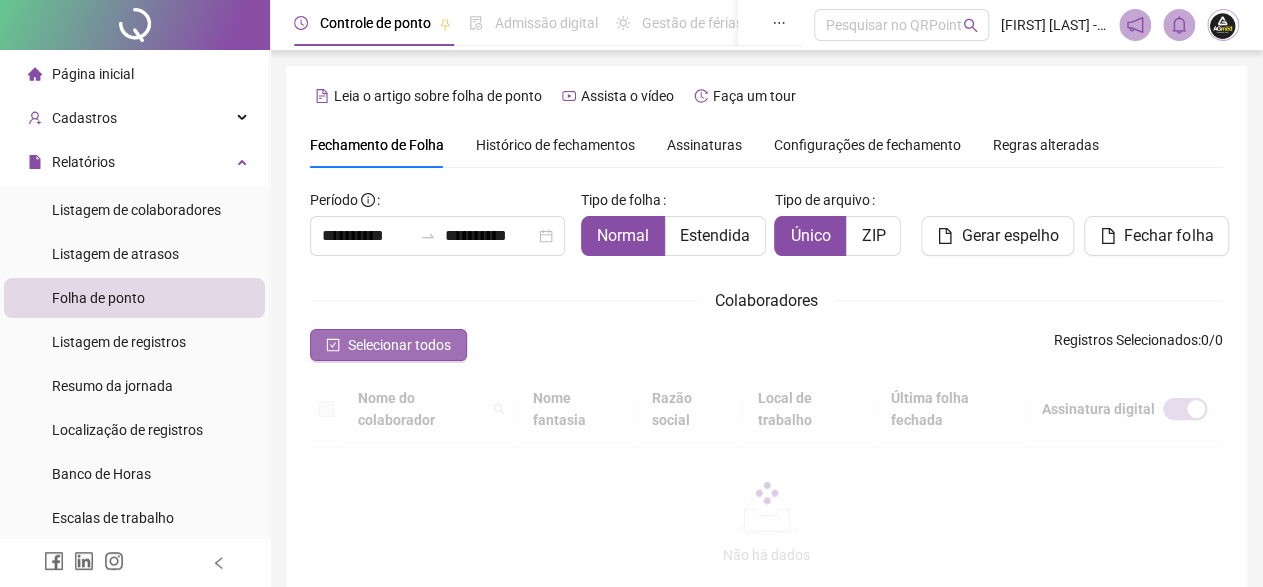 scroll, scrollTop: 115, scrollLeft: 0, axis: vertical 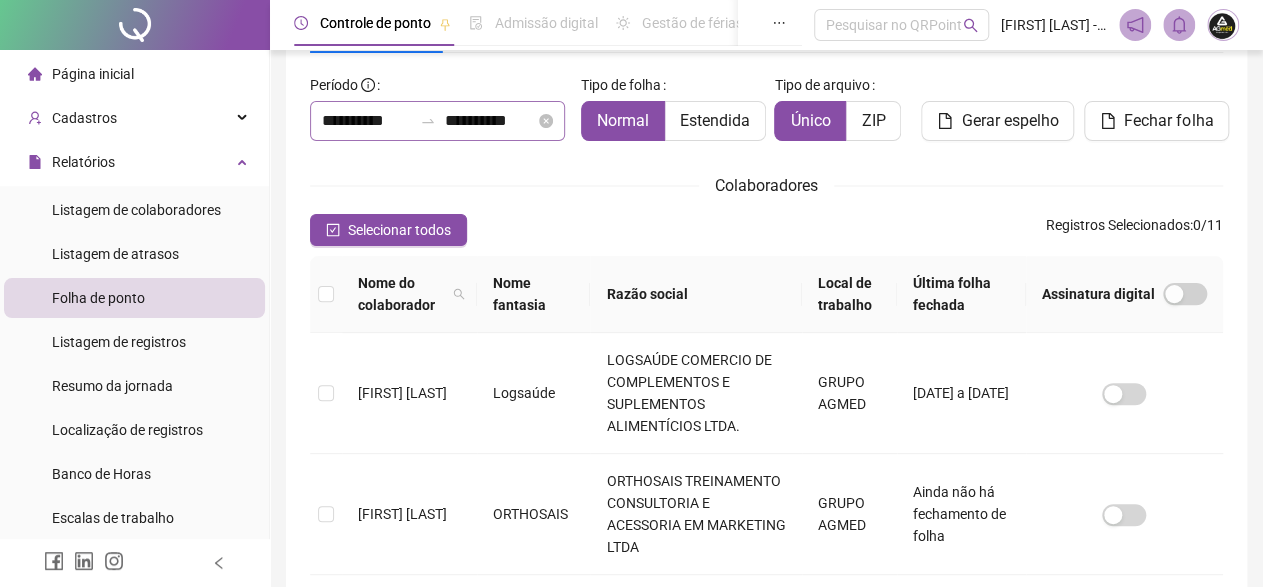 click at bounding box center [428, 121] 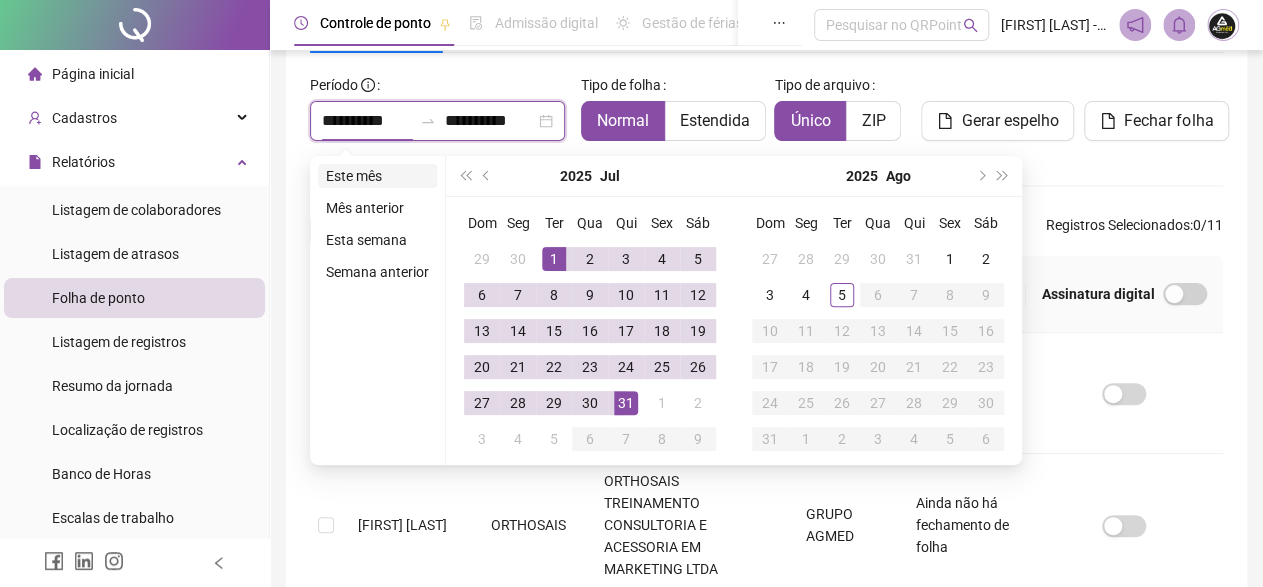 type on "**********" 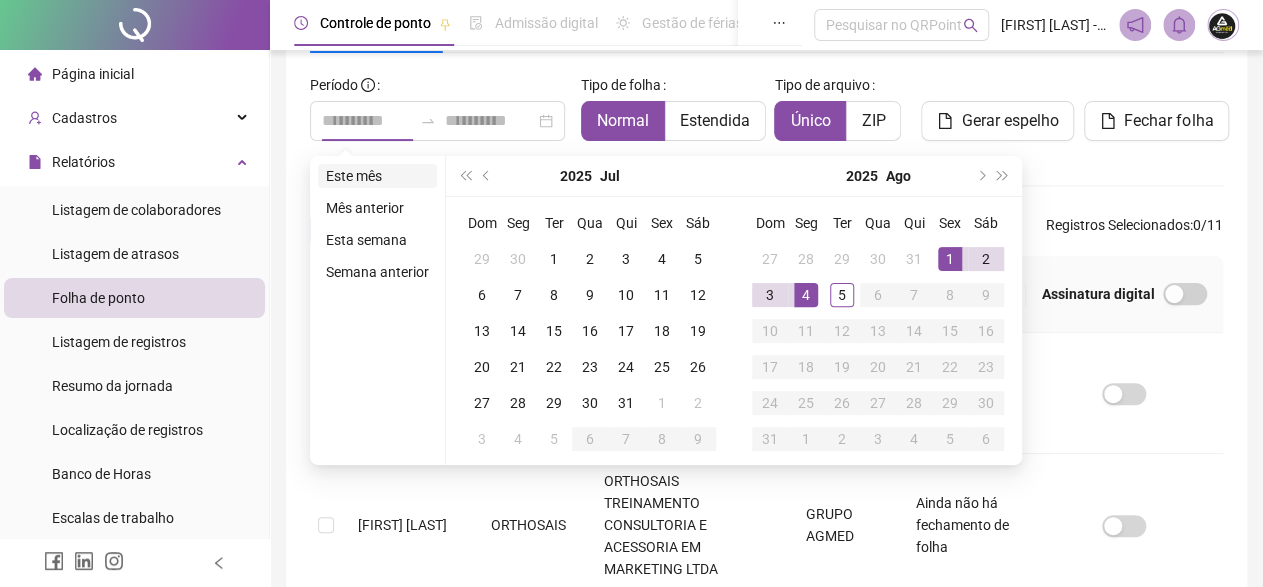 click on "Este mês" at bounding box center (377, 176) 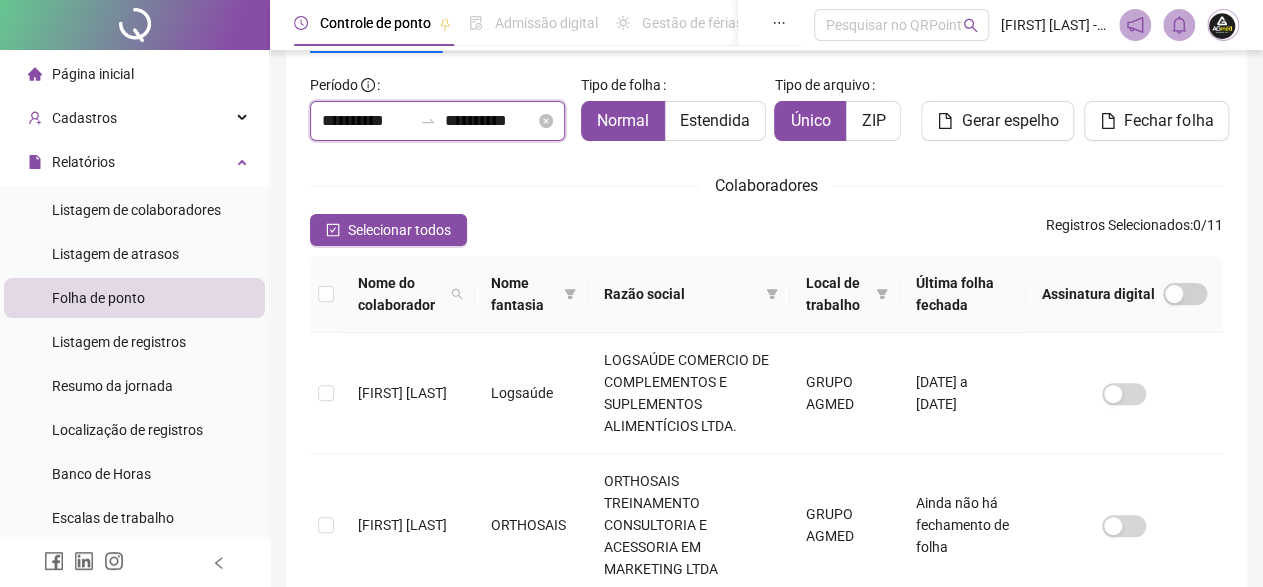 click on "**********" at bounding box center (489, 121) 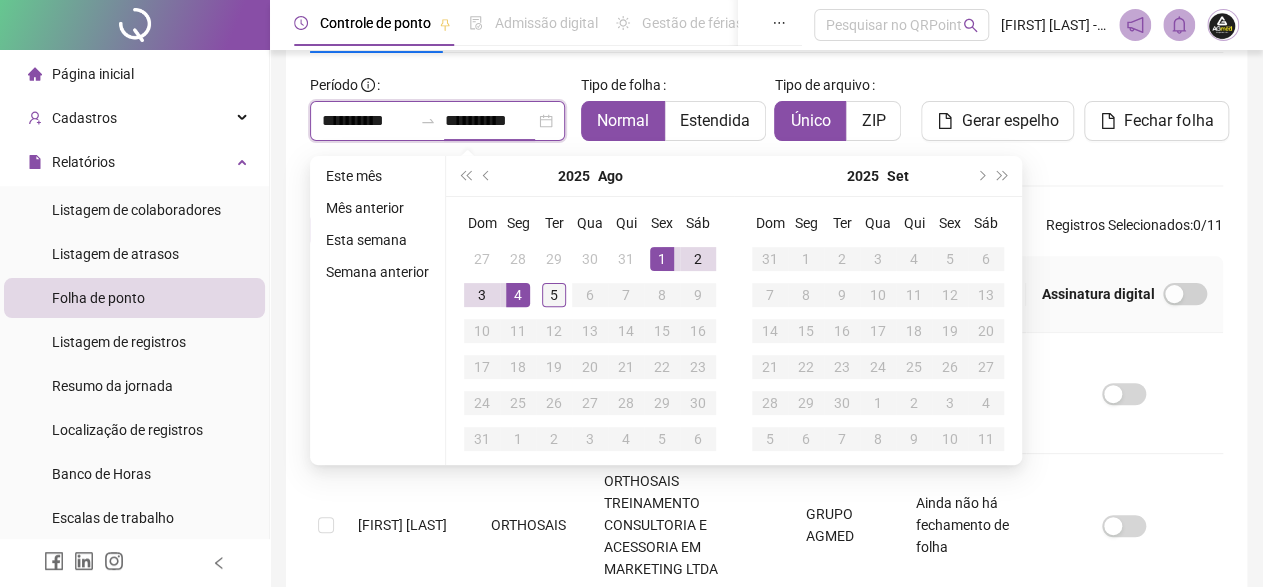 type on "**********" 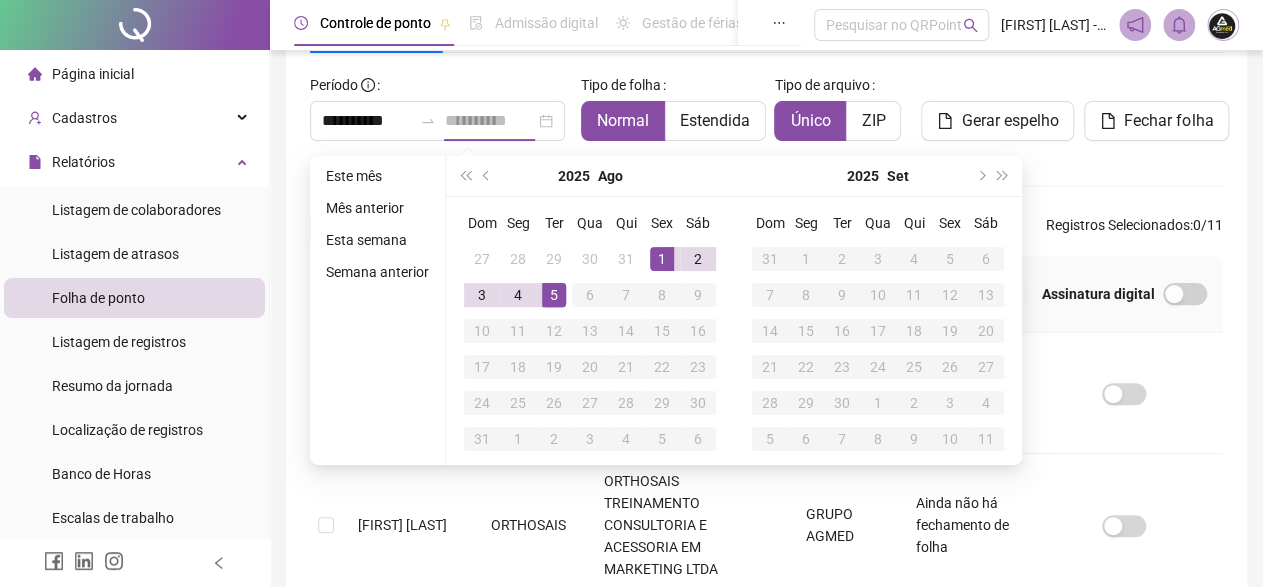 click on "5" at bounding box center (554, 295) 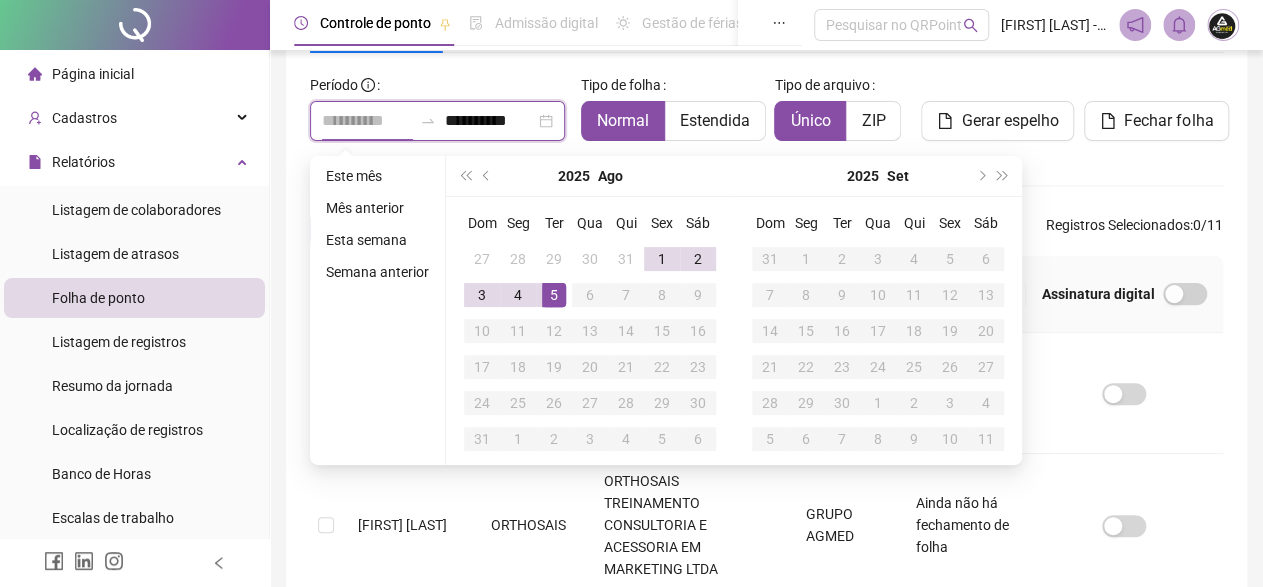 type on "**********" 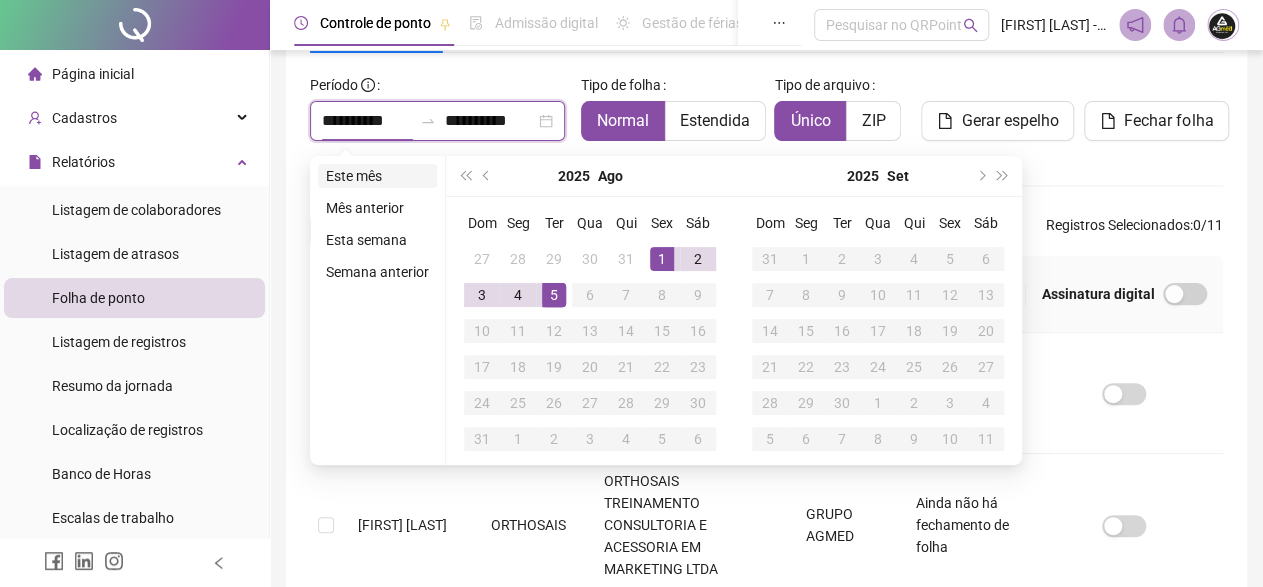 type on "**********" 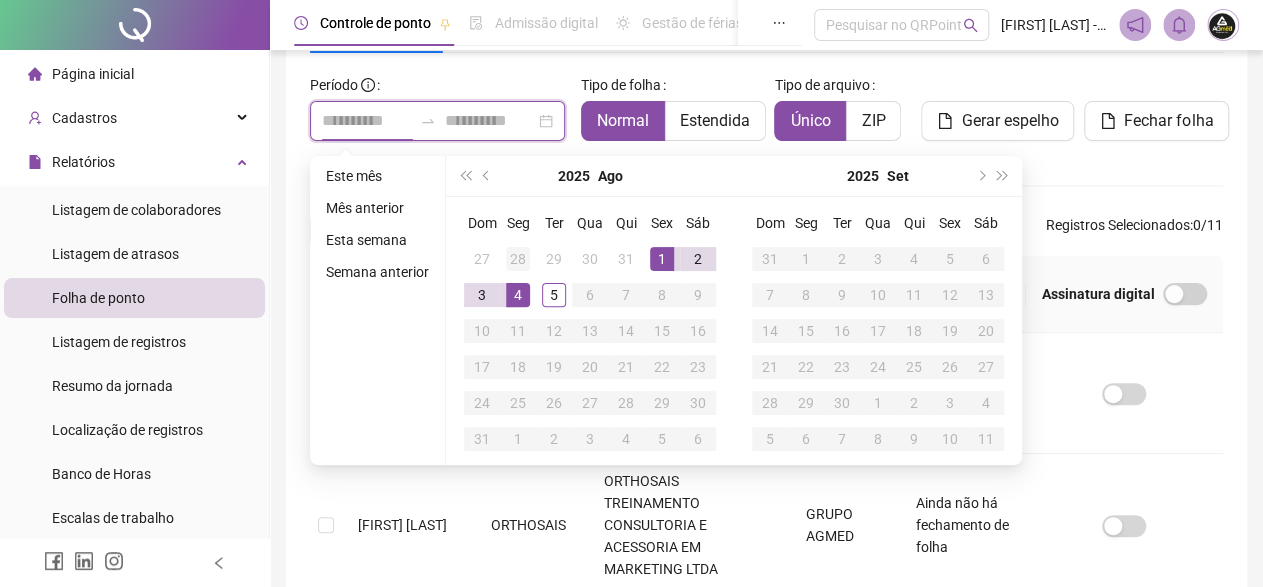 type on "**********" 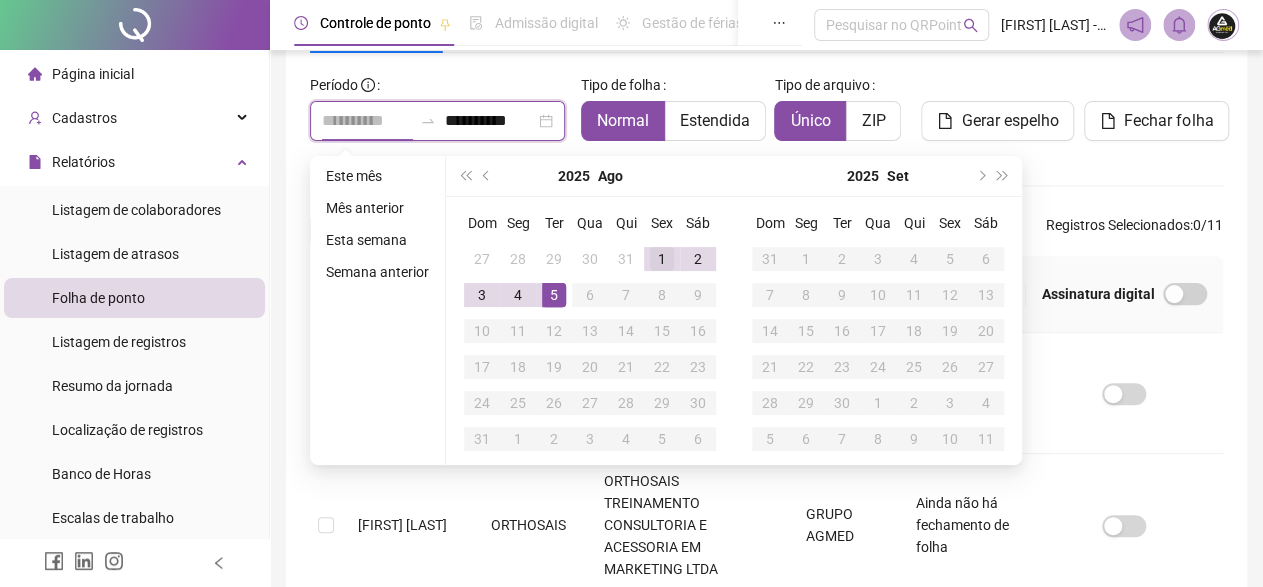 type on "**********" 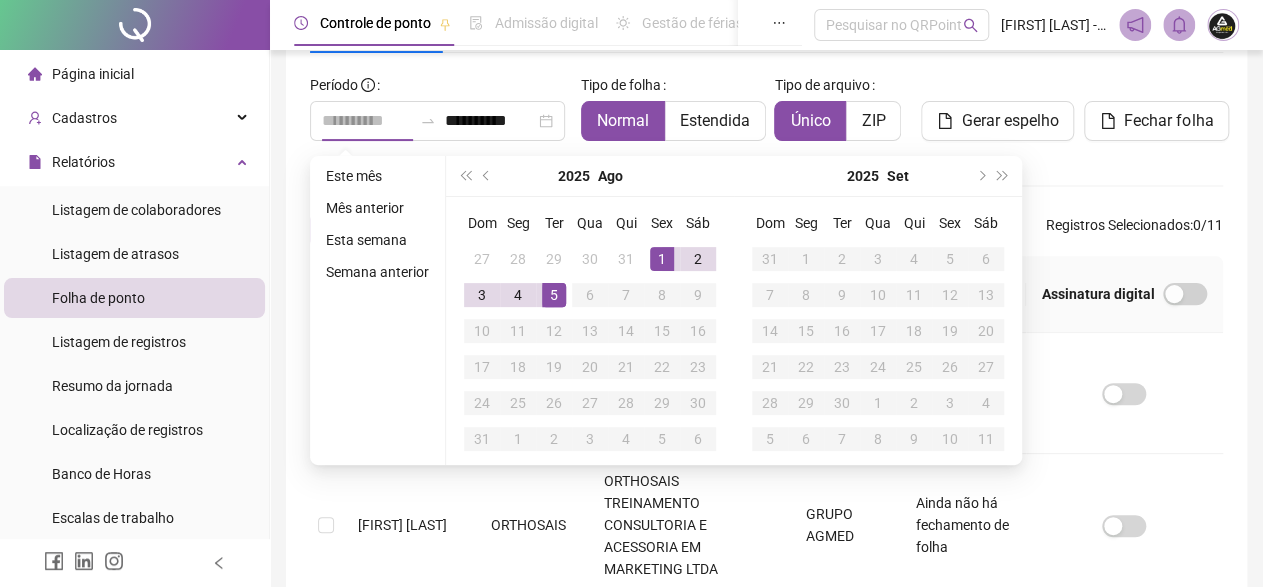 click on "1" at bounding box center [662, 259] 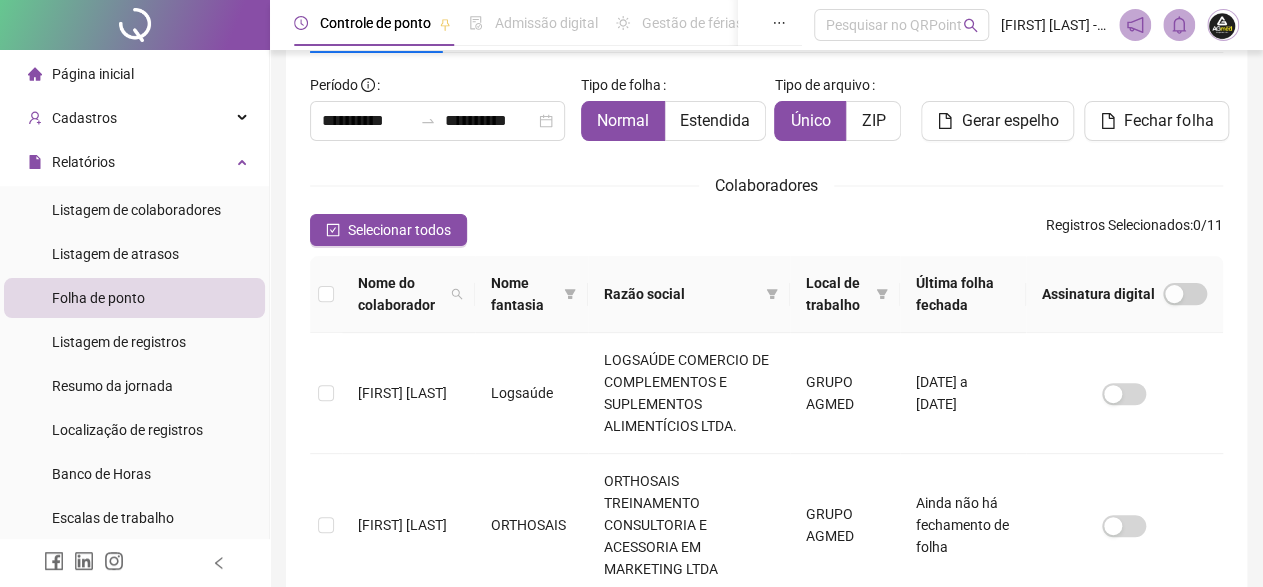 click on "Nome fantasia" at bounding box center (523, 294) 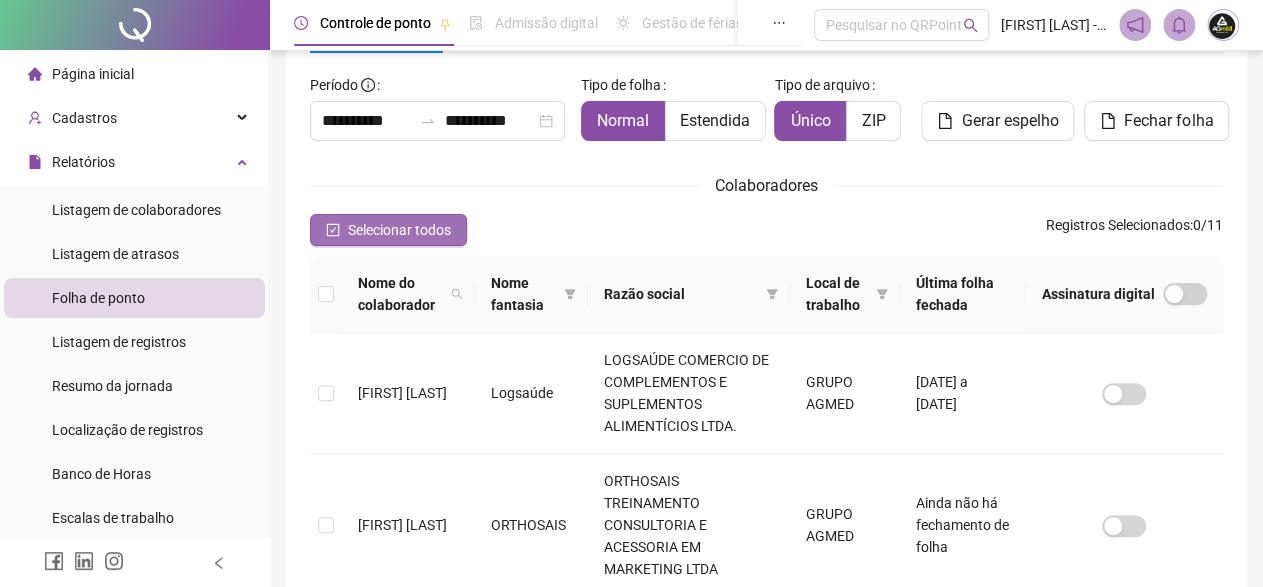 click on "Selecionar todos" at bounding box center (399, 230) 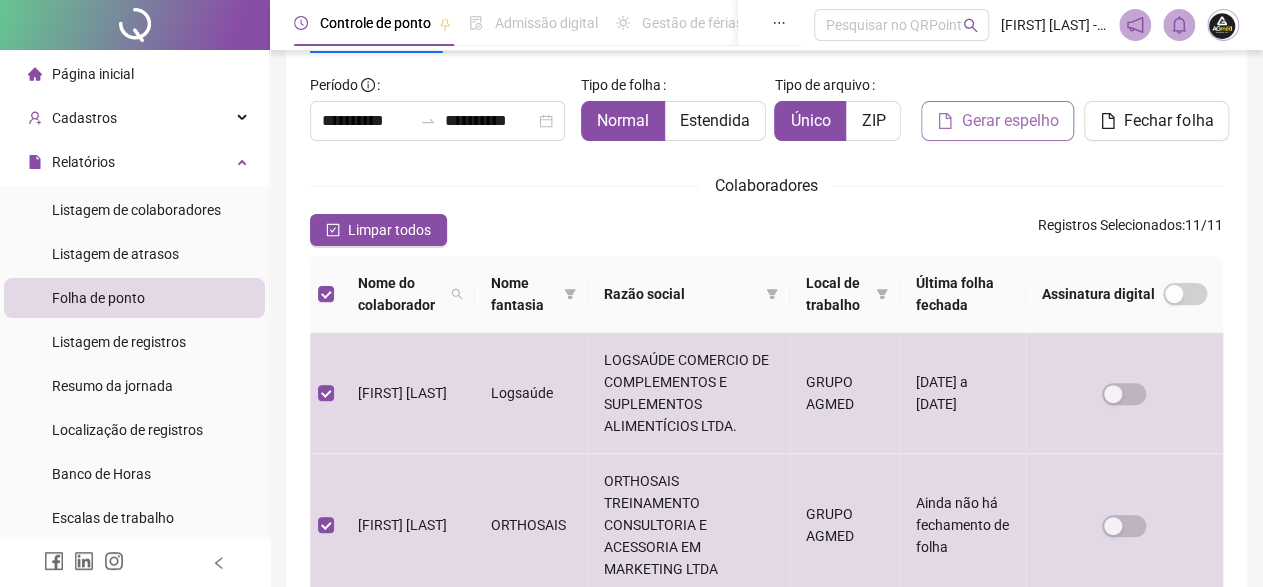click on "Gerar espelho" at bounding box center [1009, 121] 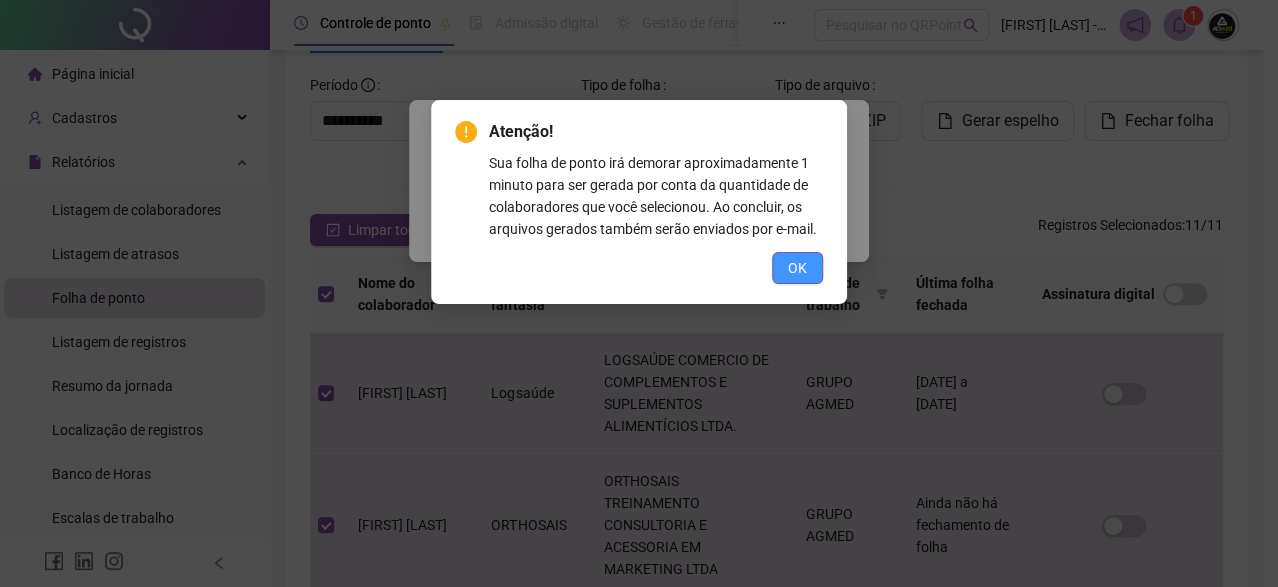click on "OK" at bounding box center (797, 268) 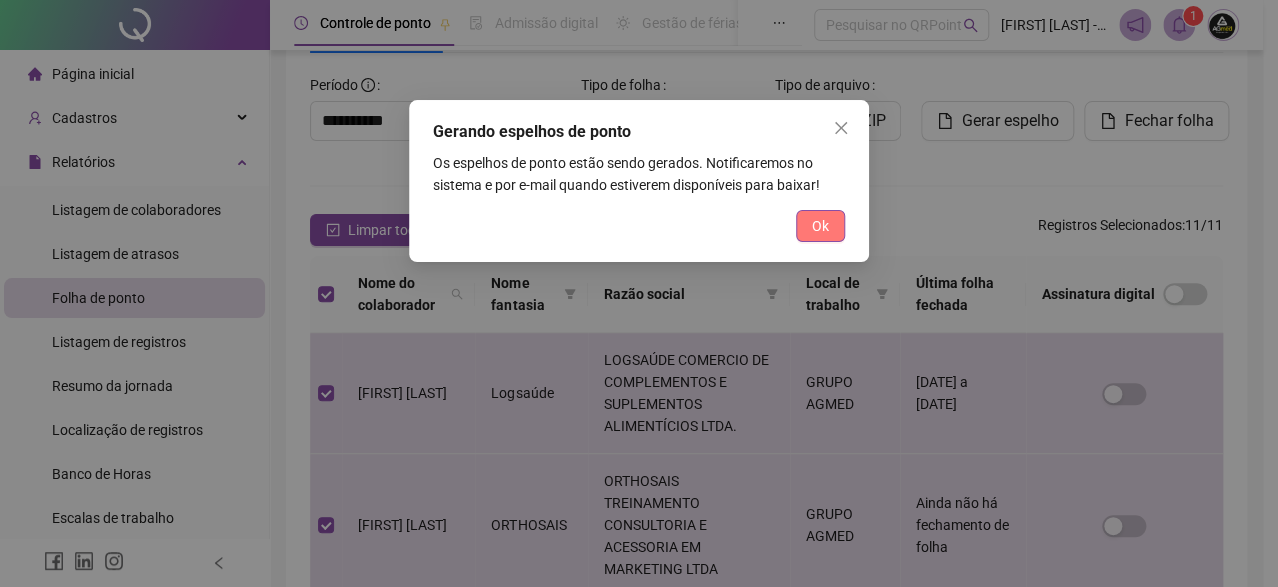 click on "Ok" at bounding box center (820, 226) 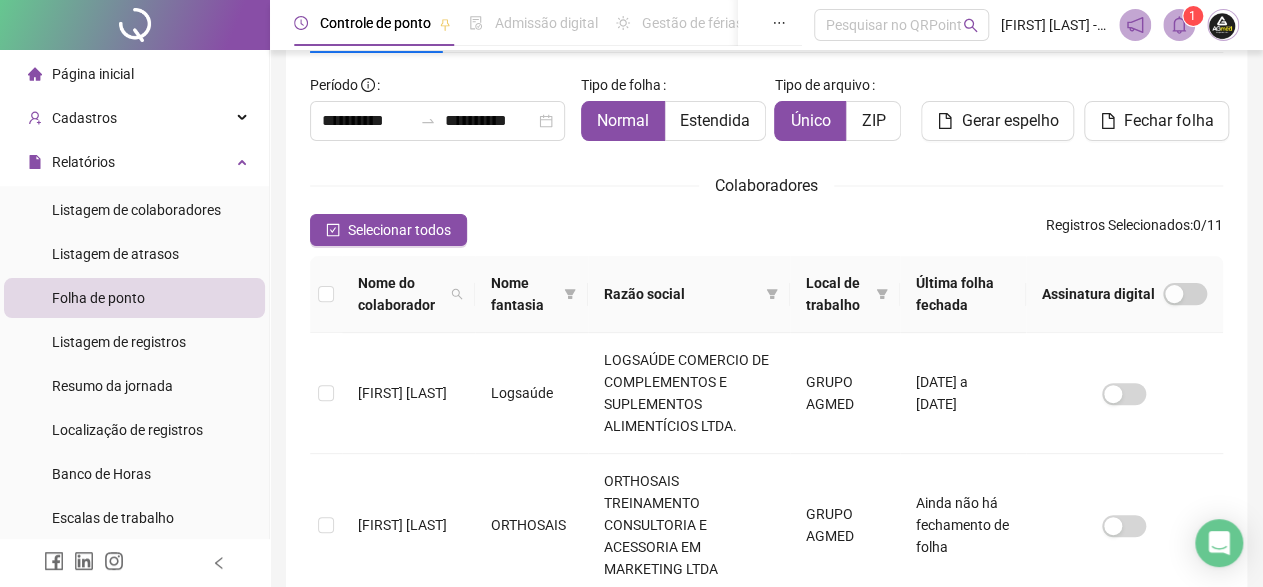 click 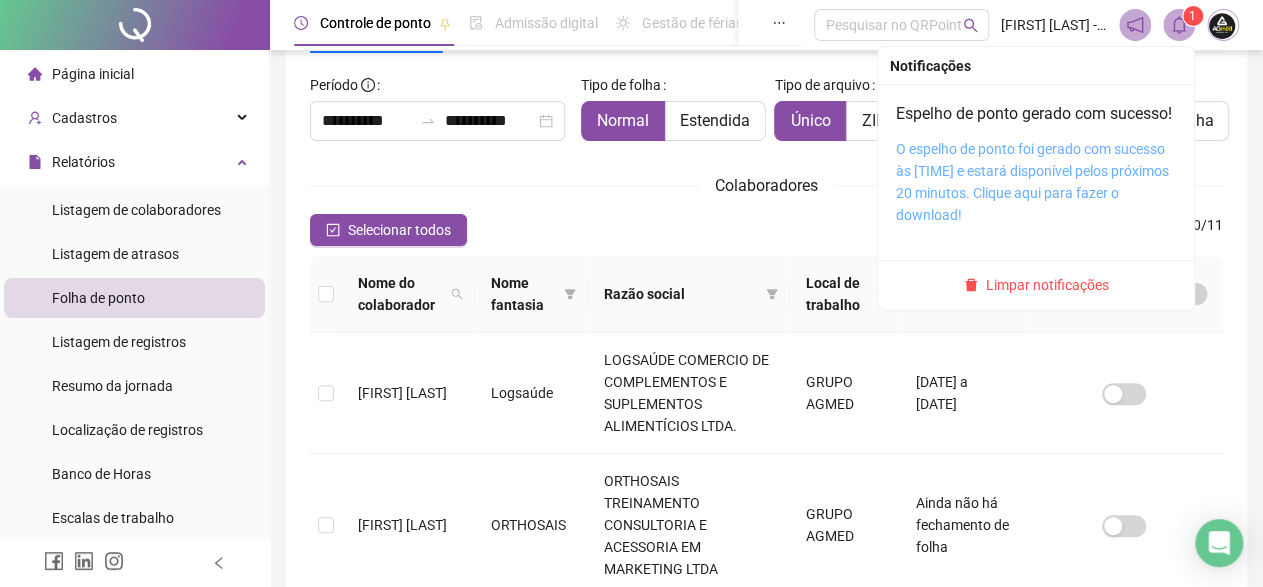 click on "O espelho de ponto foi gerado com sucesso às 07:14:21 e estará disponível pelos próximos 20 minutos.
Clique aqui para fazer o download!" at bounding box center [1032, 182] 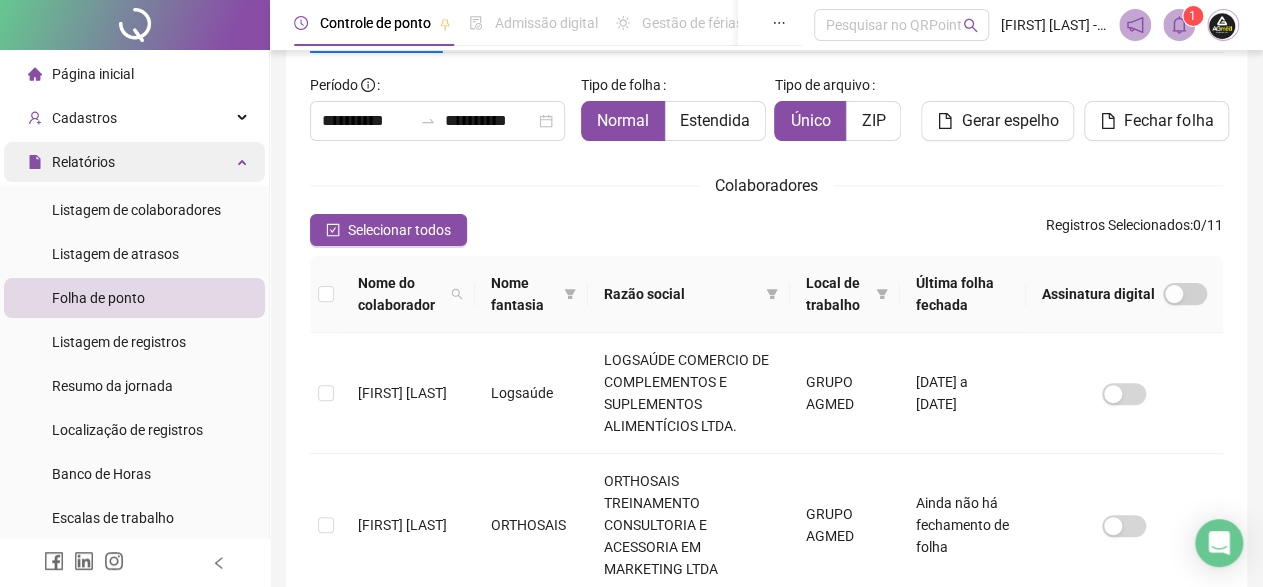 click on "Relatórios" at bounding box center (83, 162) 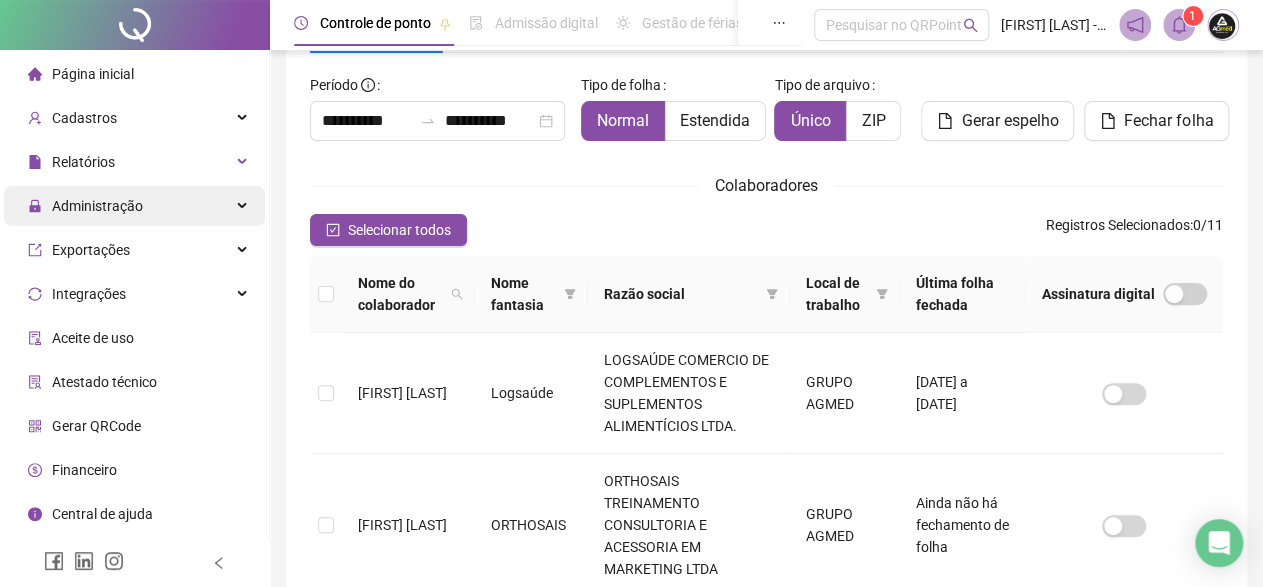 click on "Administração" at bounding box center [97, 206] 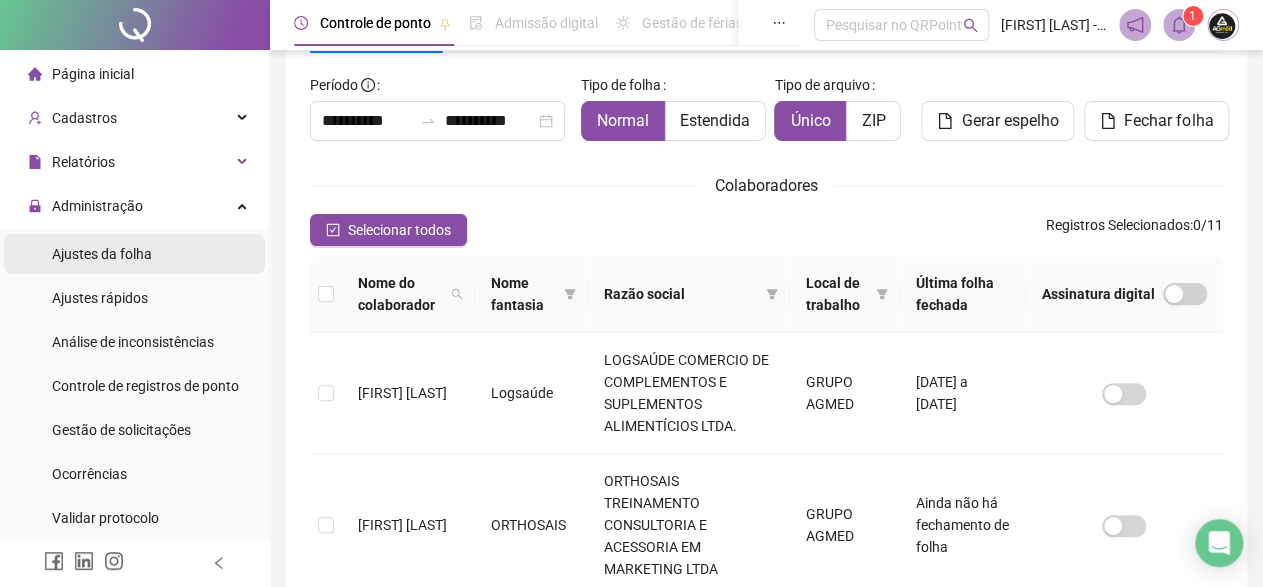 click on "Ajustes da folha" at bounding box center (102, 254) 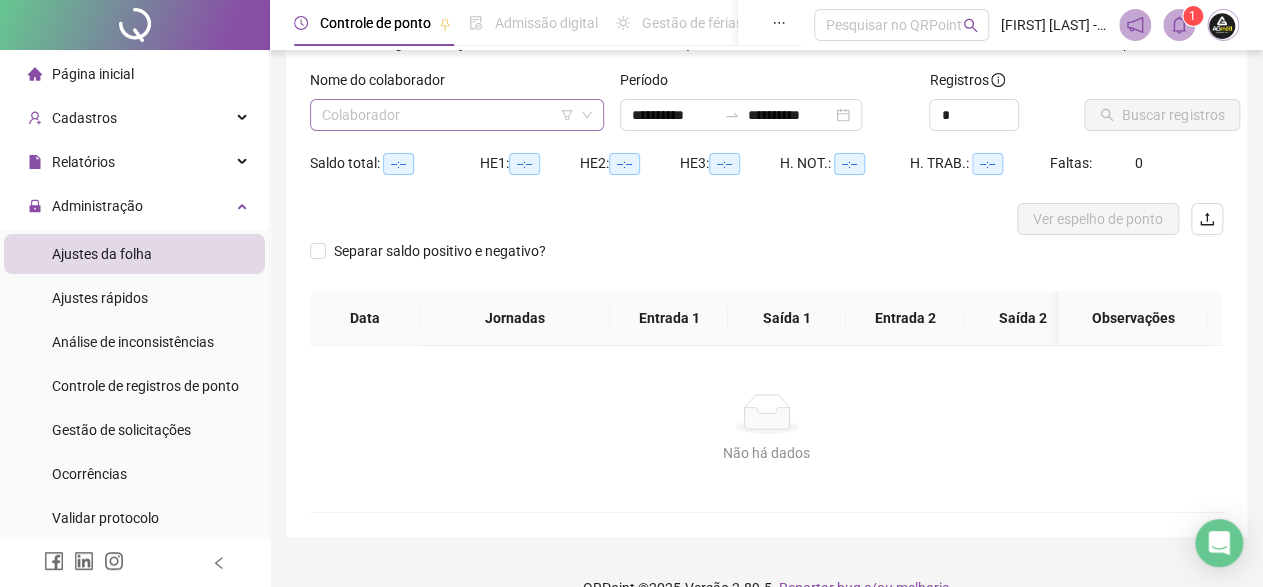click at bounding box center (448, 115) 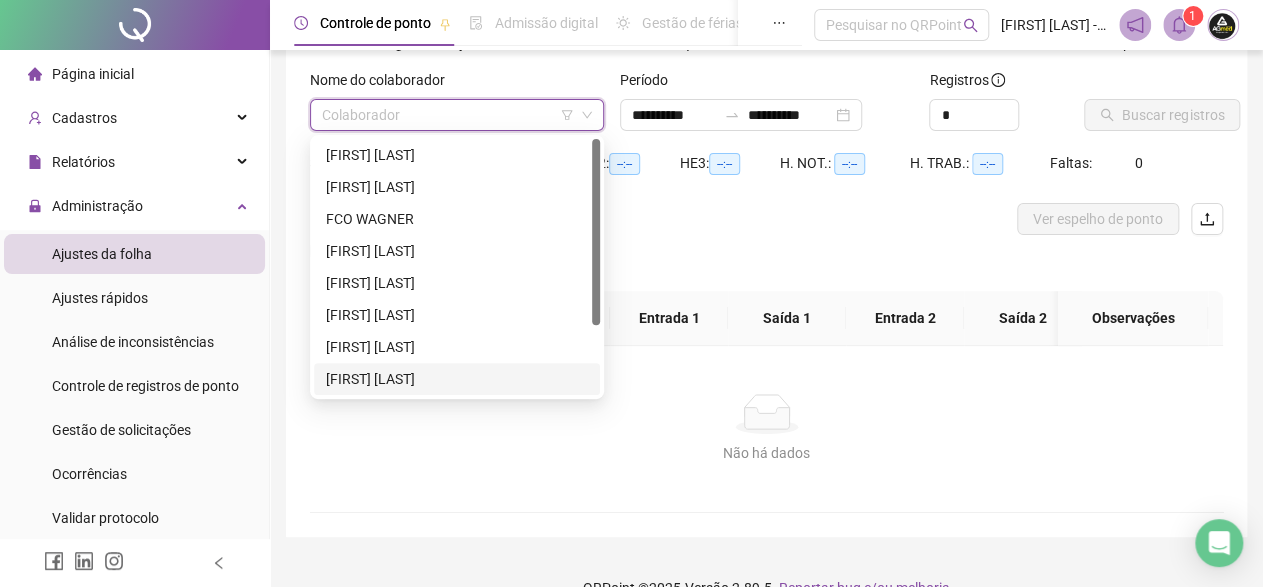 click on "JOSE LUCAS" at bounding box center [457, 379] 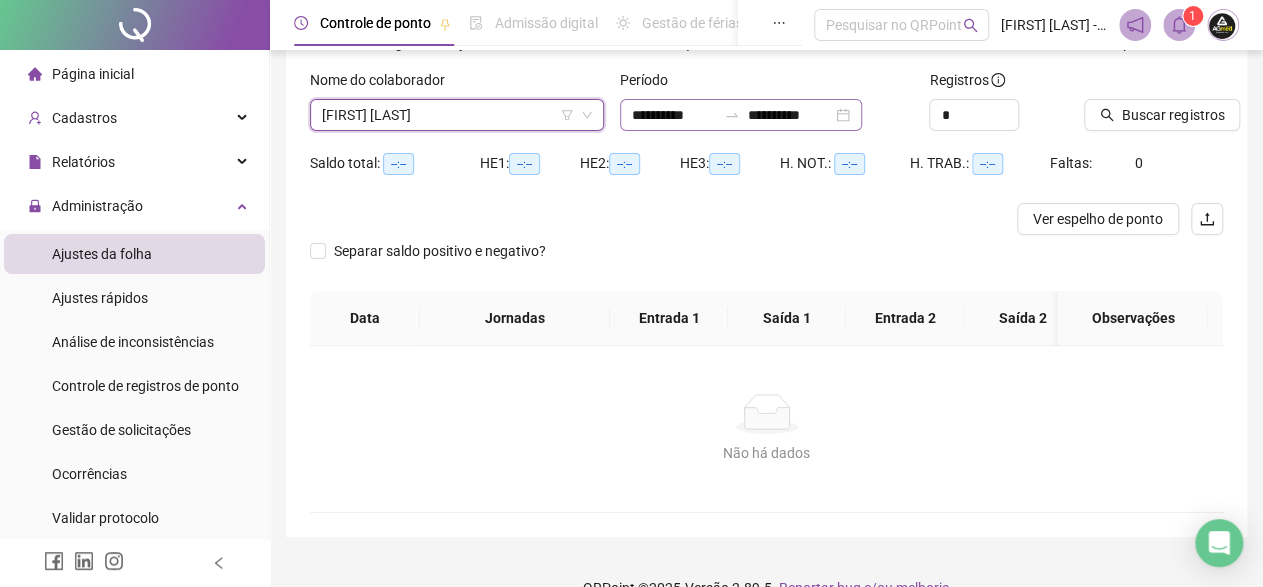 click 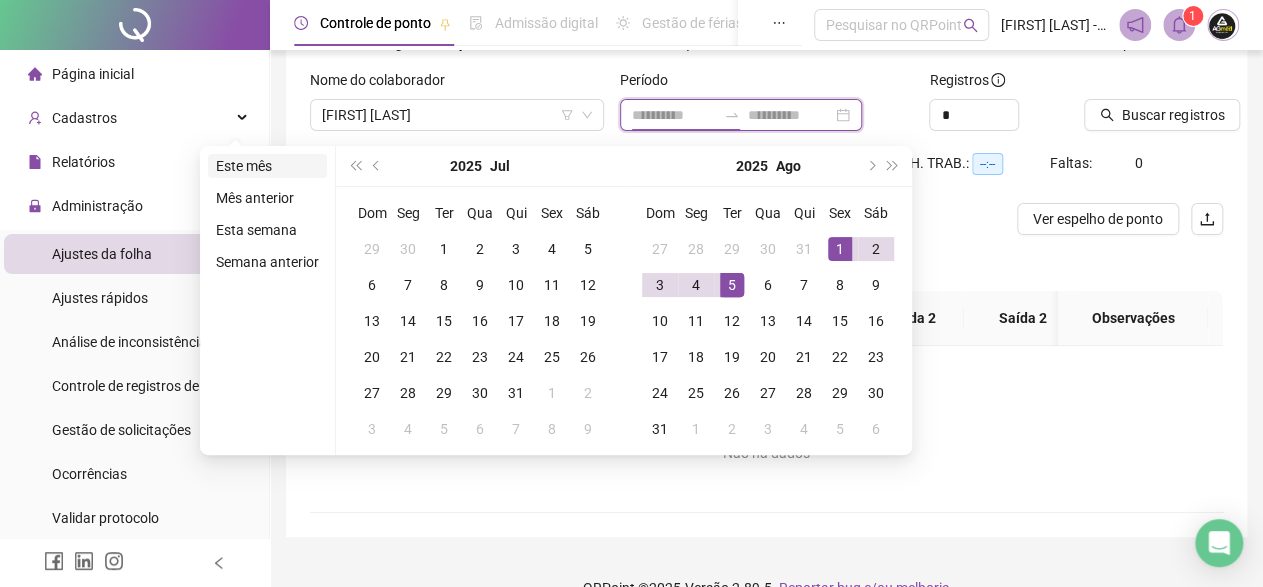 type on "**********" 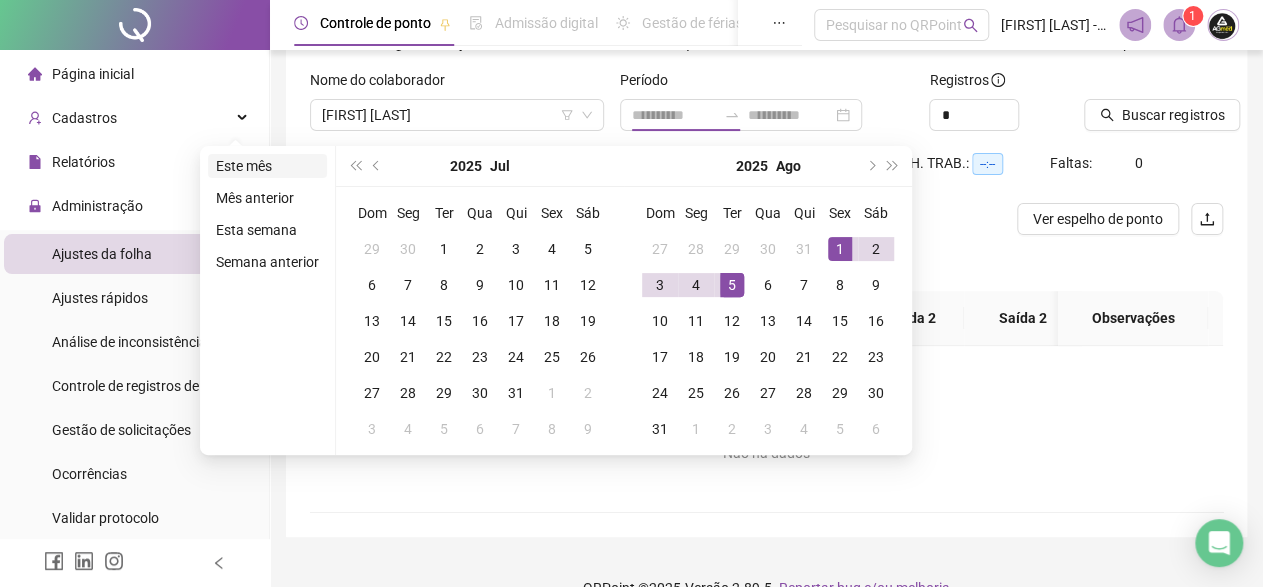click on "Este mês" at bounding box center [267, 166] 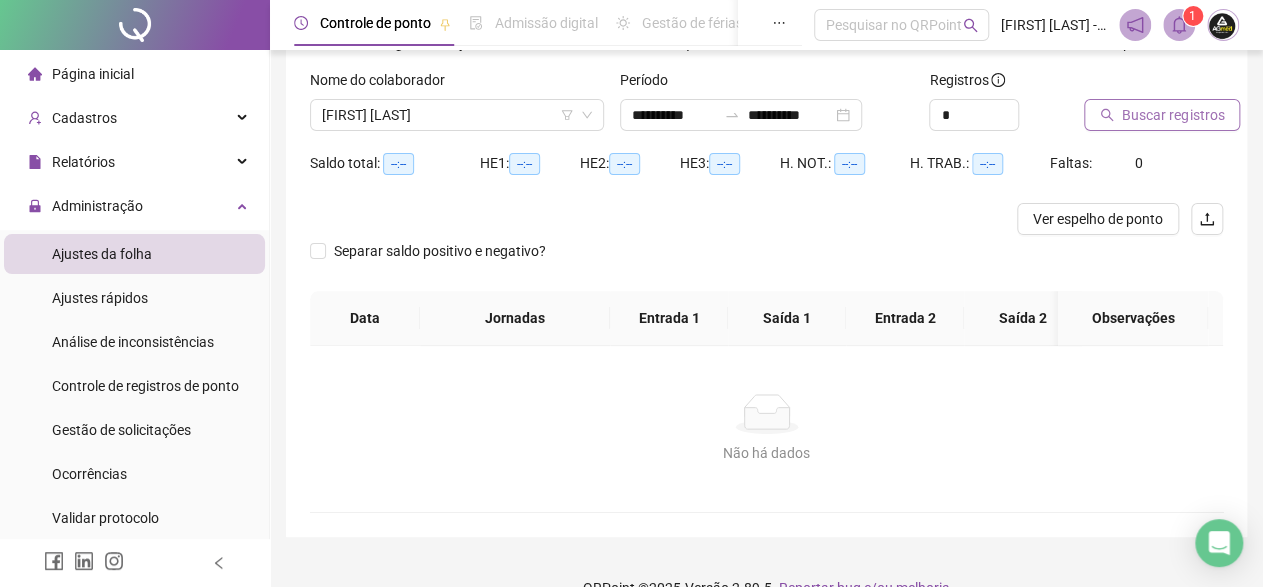 click on "Buscar registros" at bounding box center (1173, 115) 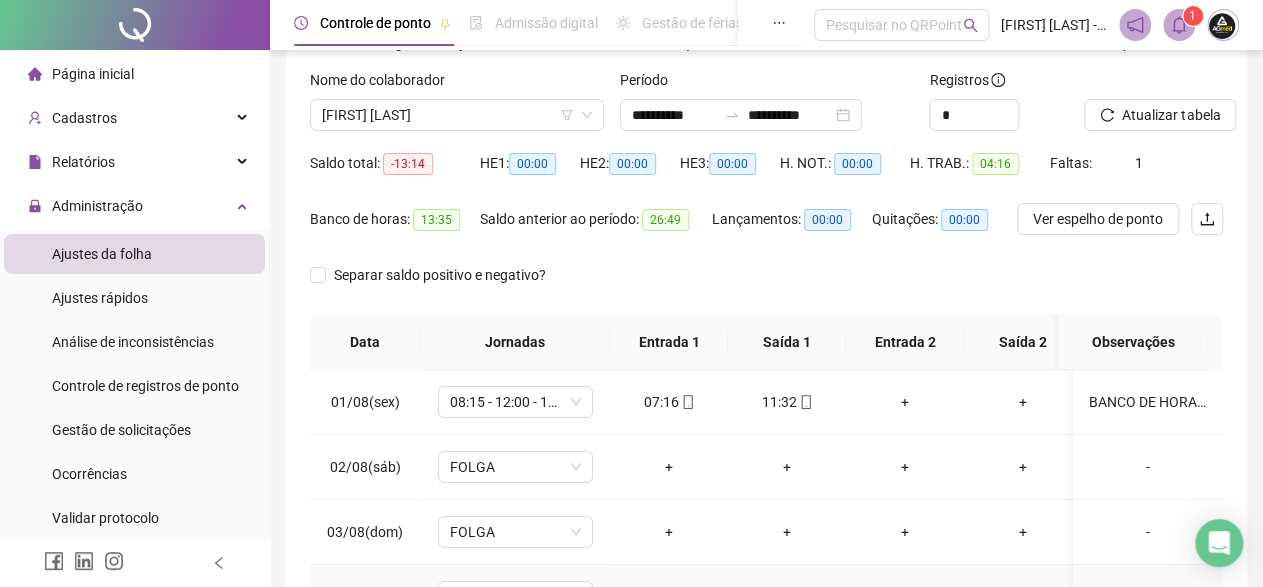 scroll, scrollTop: 347, scrollLeft: 0, axis: vertical 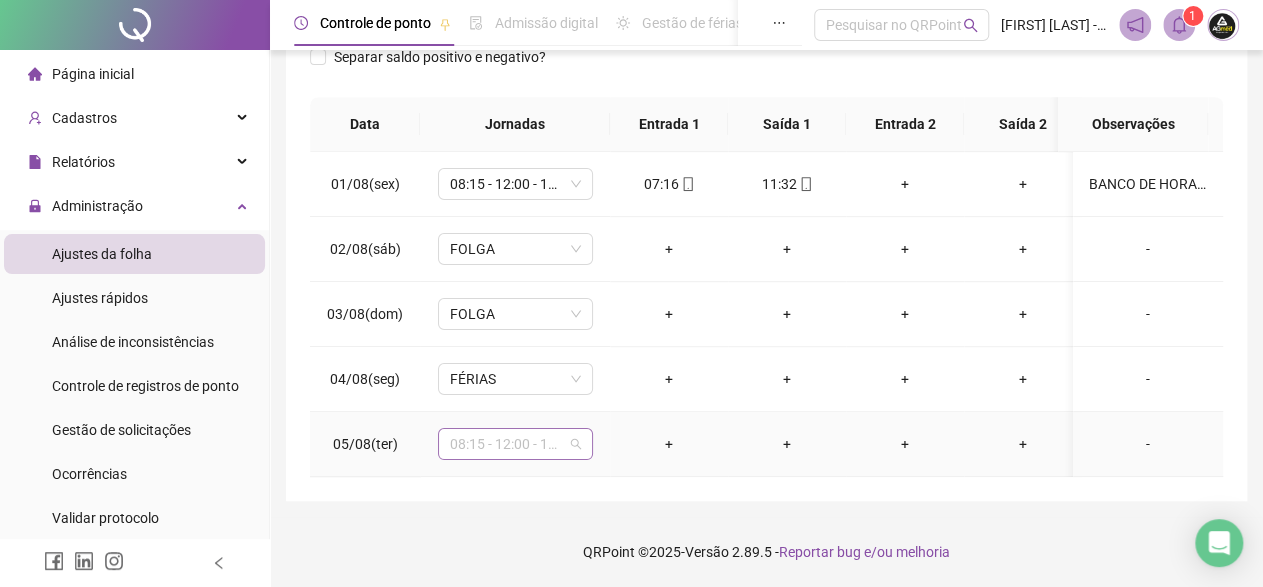 click on "08:15 - 12:00 - 13:00 18:00" at bounding box center [515, 444] 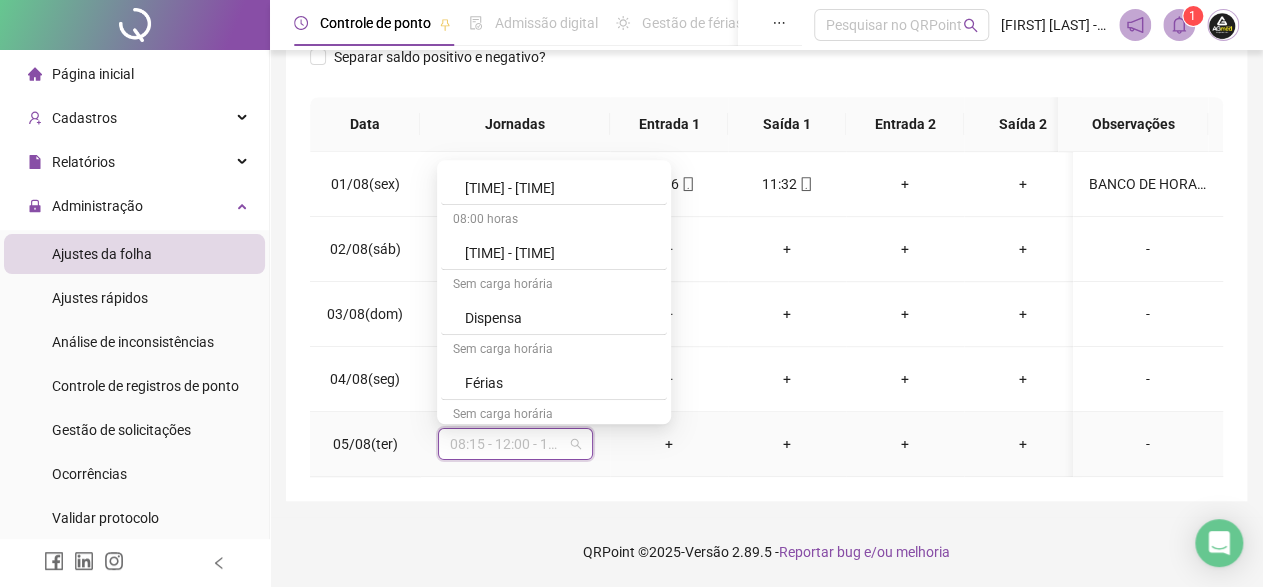scroll, scrollTop: 1171, scrollLeft: 0, axis: vertical 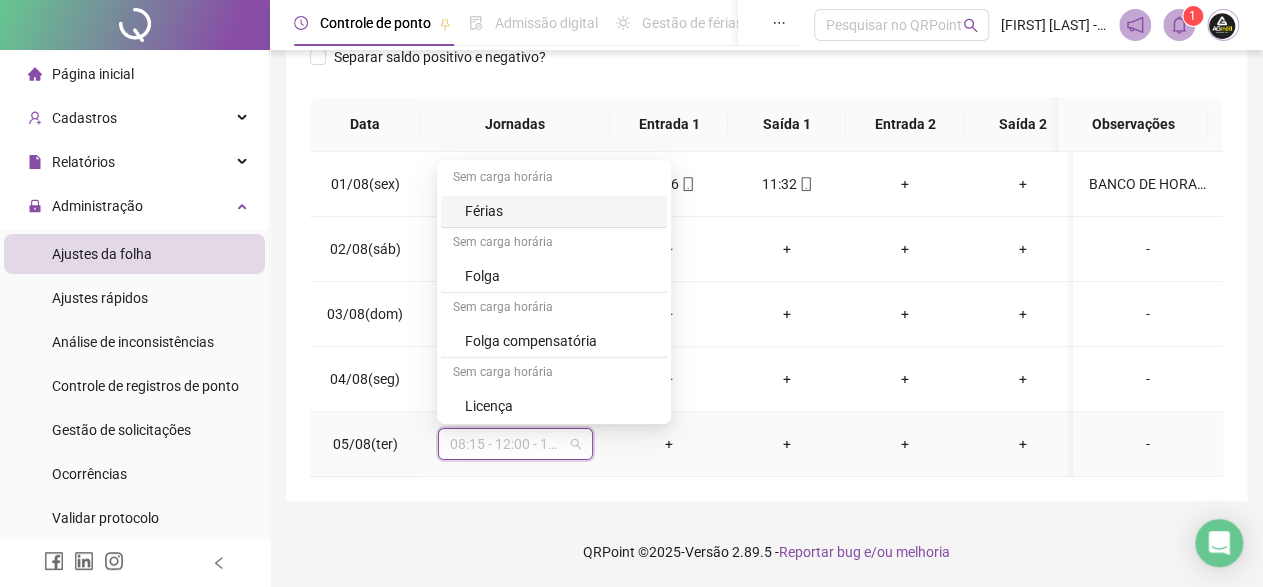 click on "Férias" at bounding box center (560, 211) 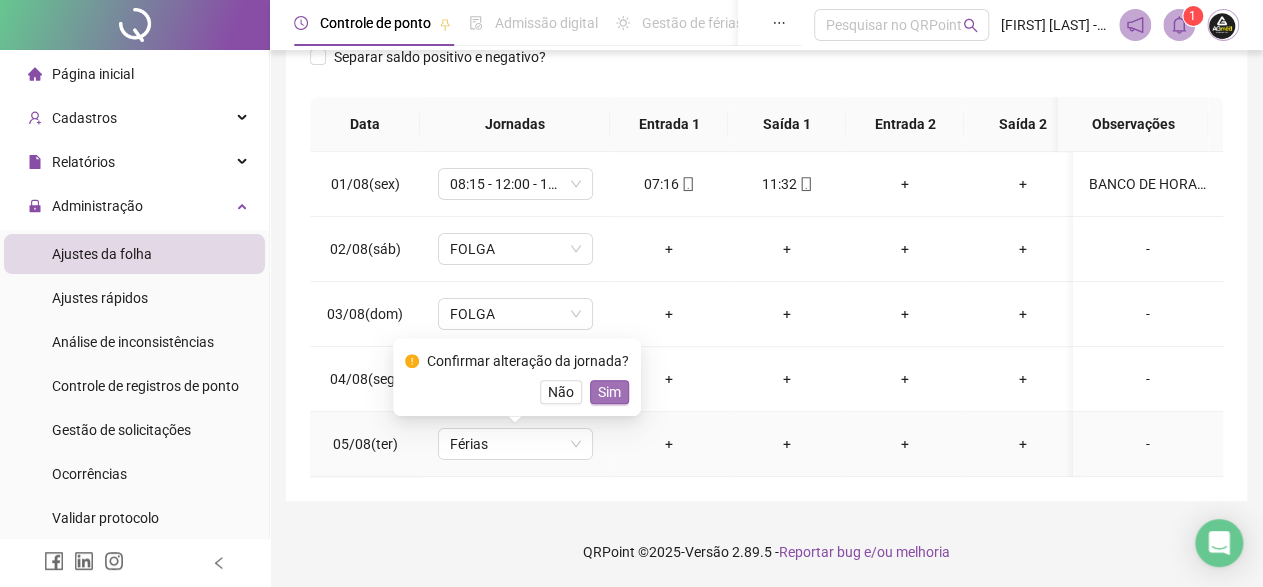 click on "Sim" at bounding box center [609, 392] 